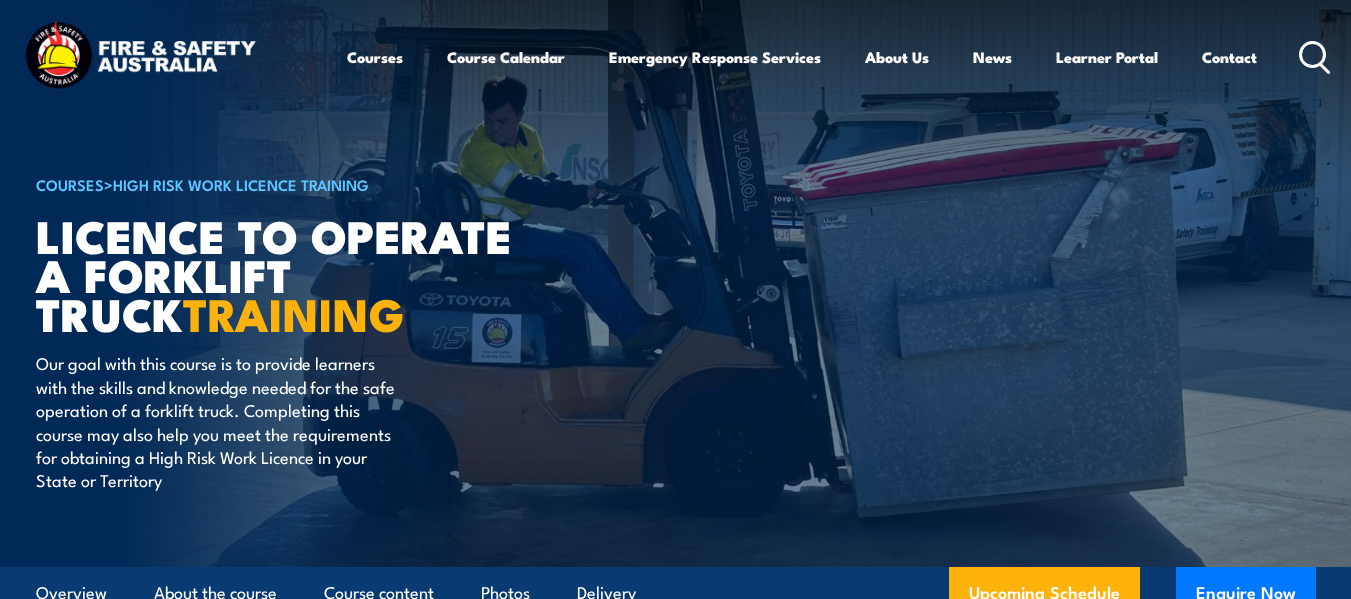 scroll, scrollTop: 0, scrollLeft: 0, axis: both 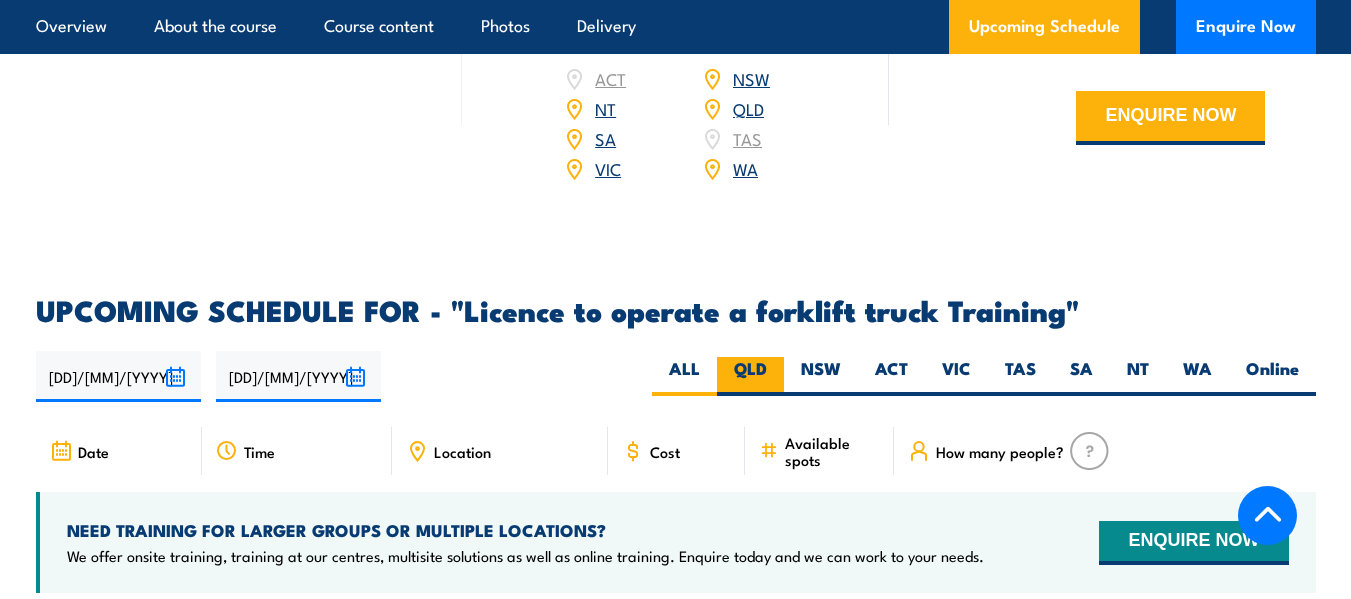 click on "QLD" at bounding box center [750, 376] 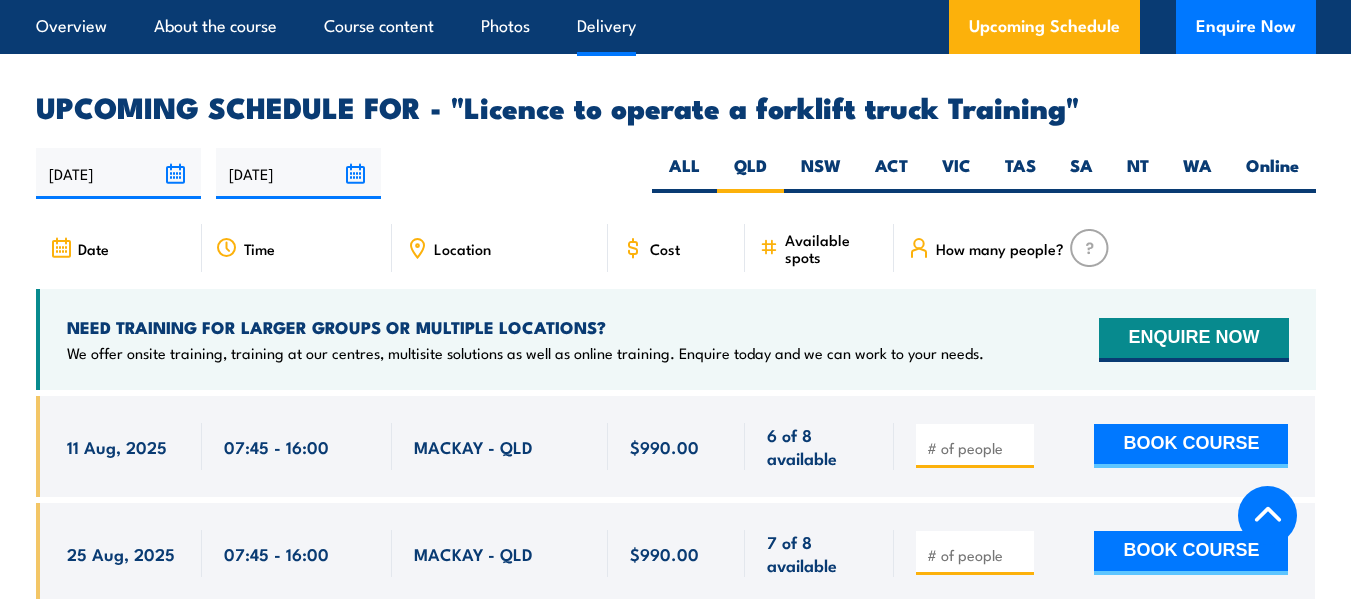 scroll, scrollTop: 0, scrollLeft: 0, axis: both 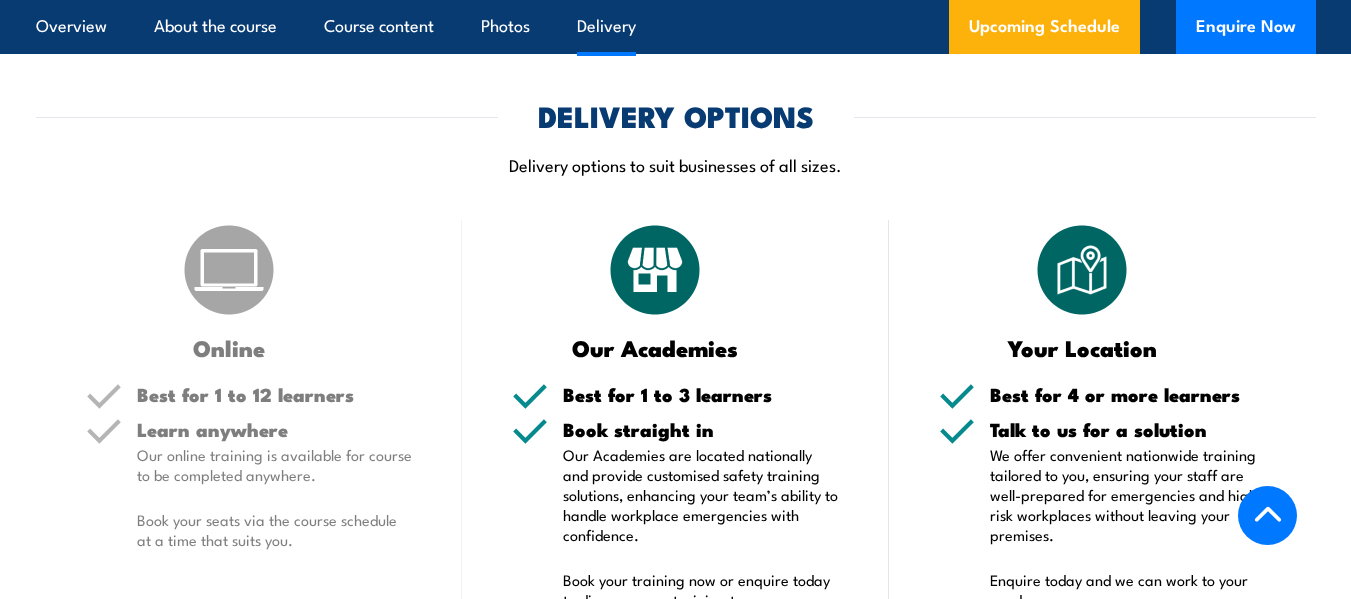 click at bounding box center [229, 270] 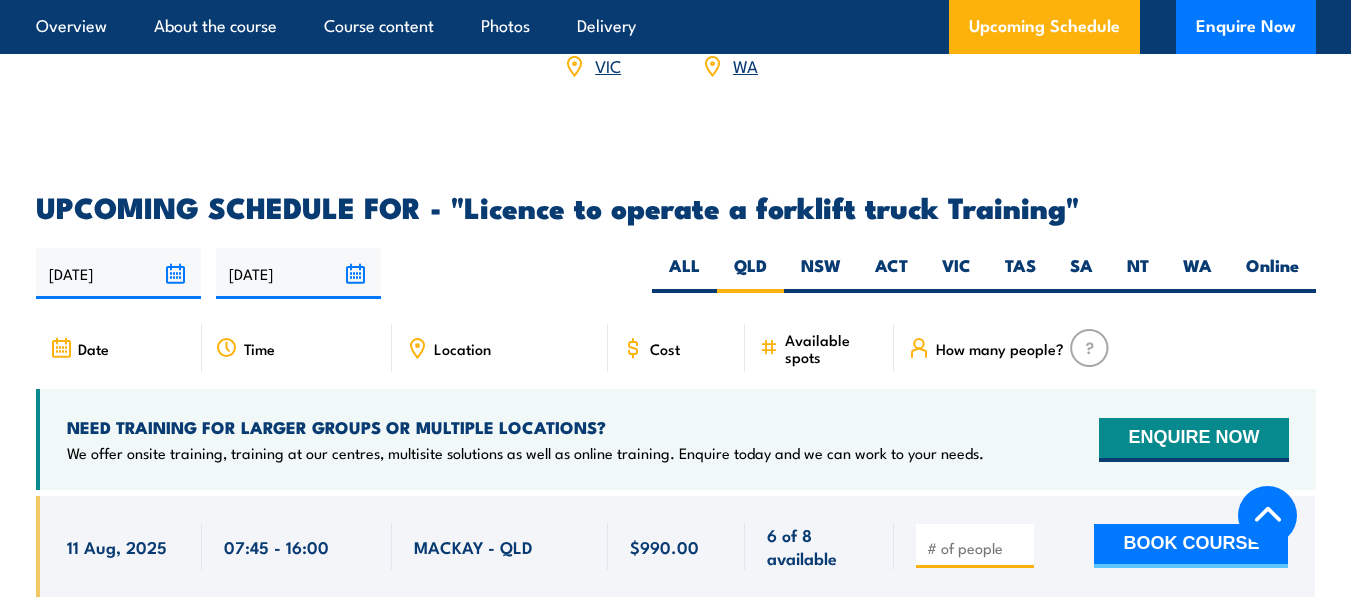 scroll, scrollTop: 3194, scrollLeft: 0, axis: vertical 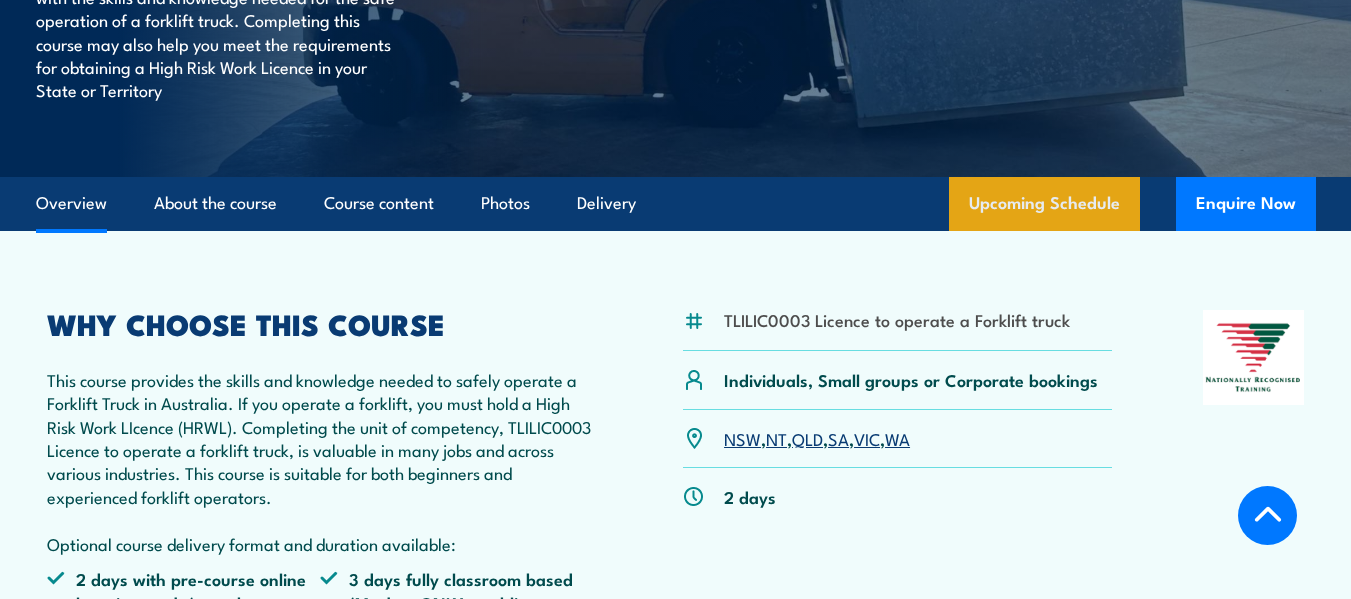 click on "Upcoming Schedule" at bounding box center (1044, 204) 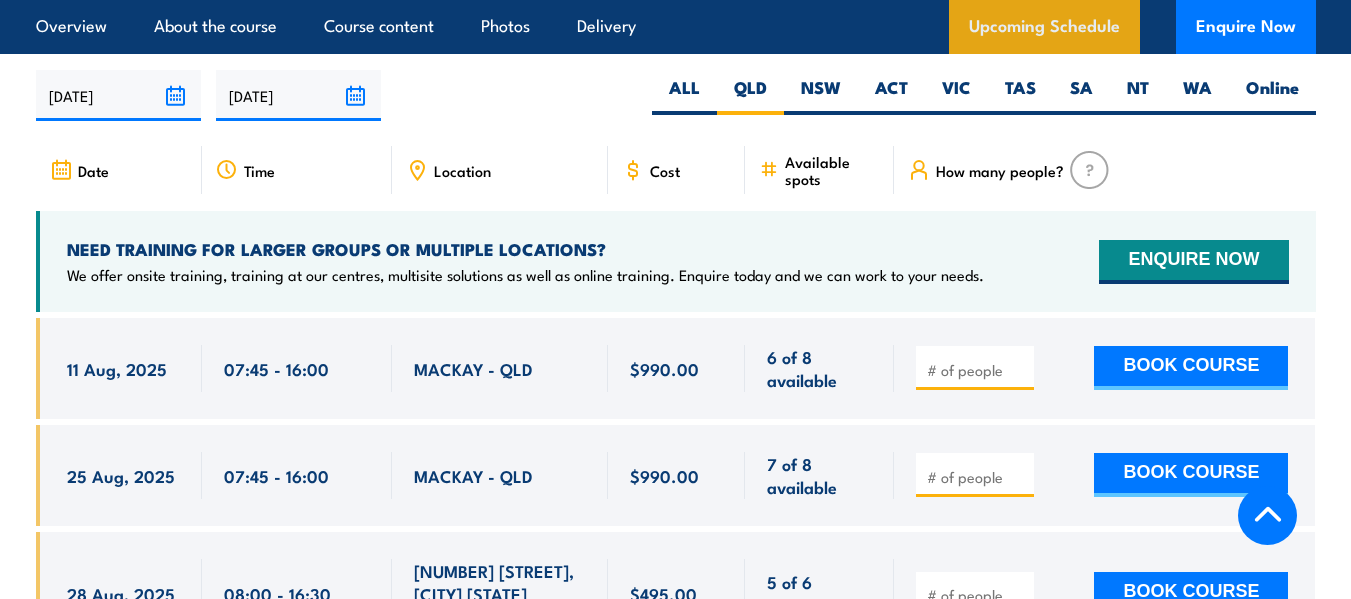 scroll, scrollTop: 3249, scrollLeft: 0, axis: vertical 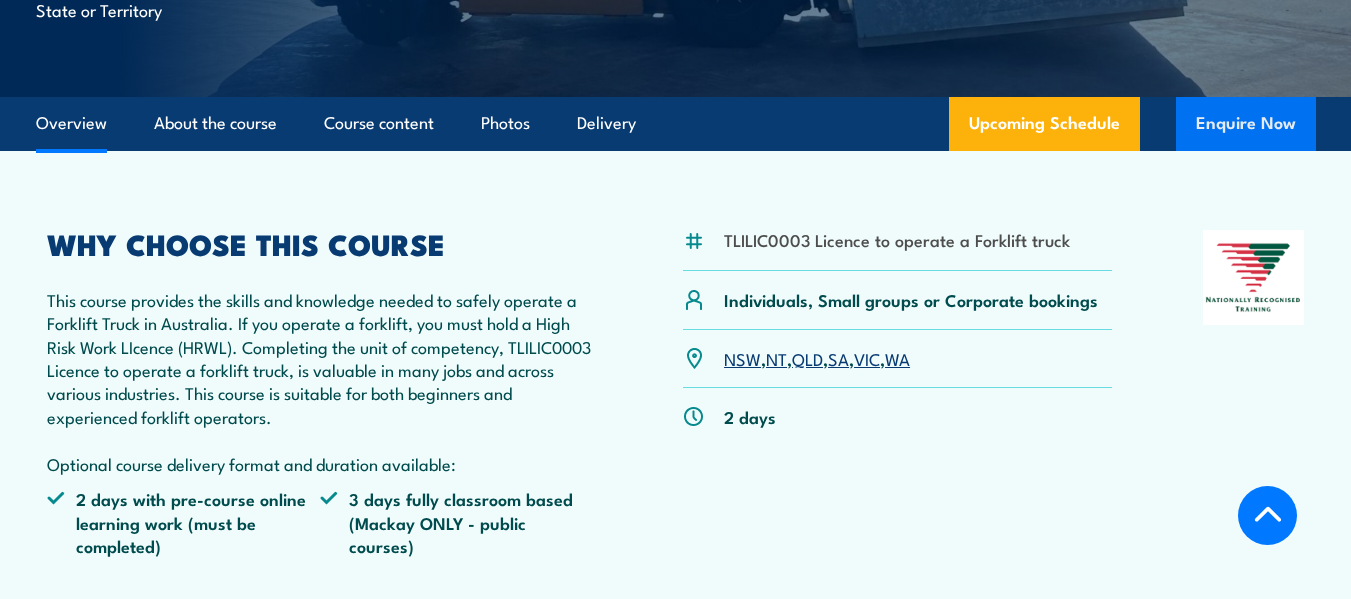 click on "Enquire Now" at bounding box center (1246, 124) 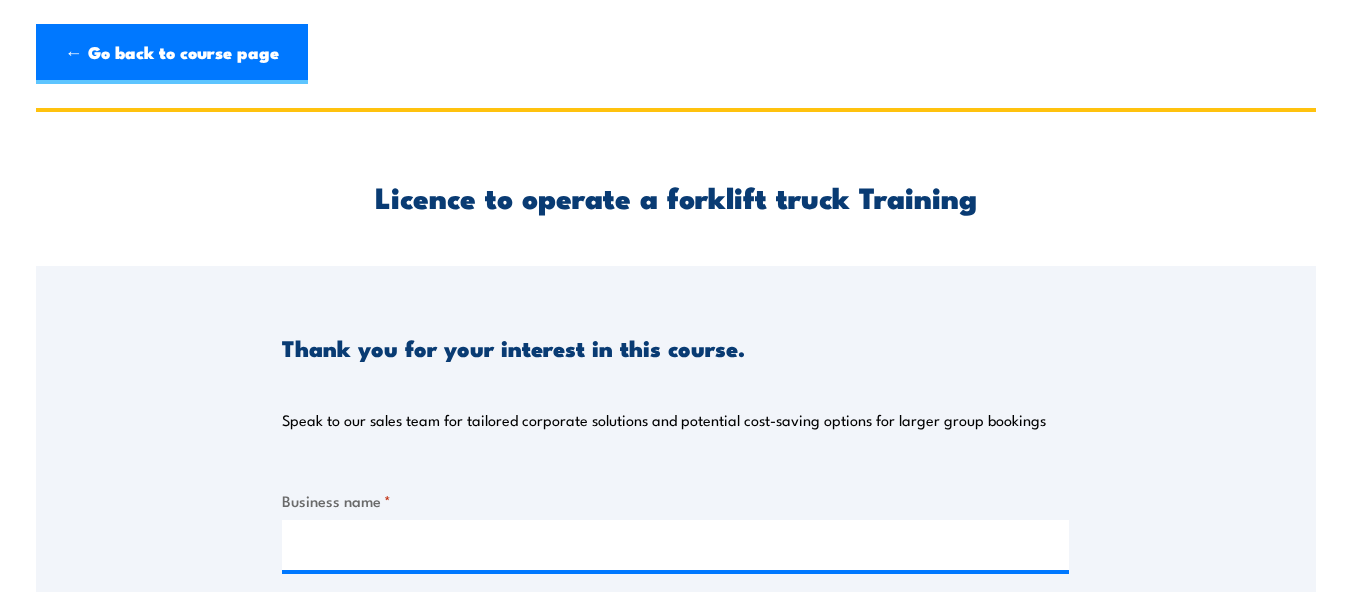 scroll, scrollTop: 0, scrollLeft: 0, axis: both 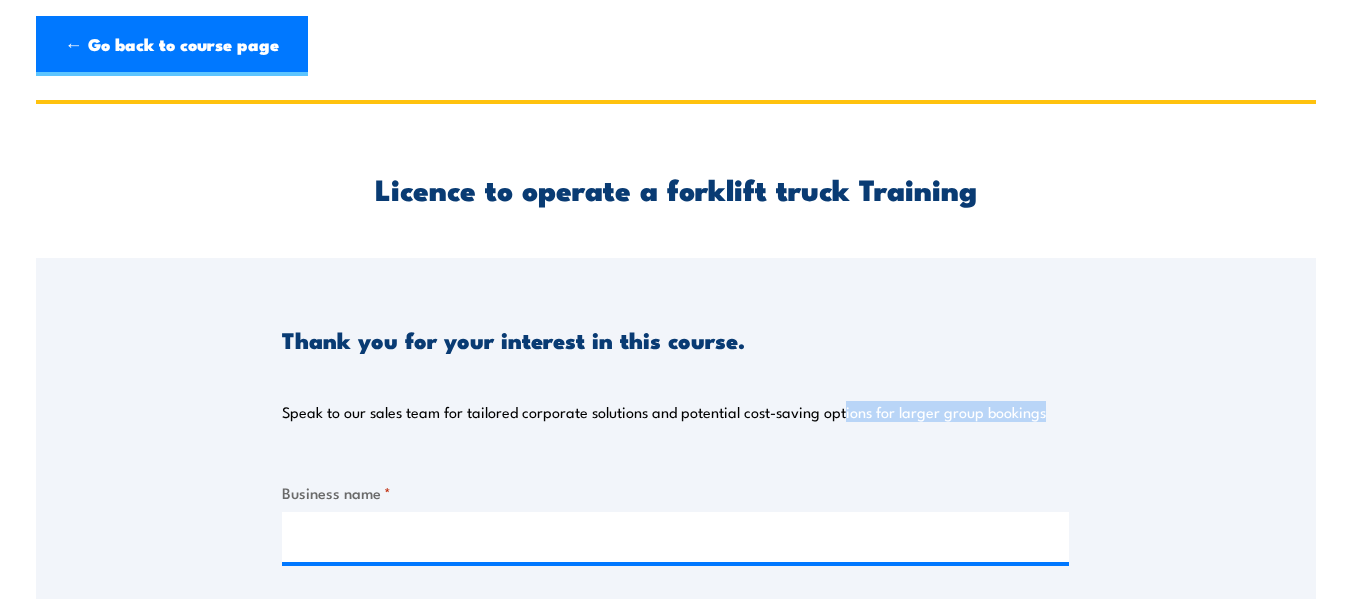 drag, startPoint x: 844, startPoint y: 438, endPoint x: 1162, endPoint y: 296, distance: 348.26428 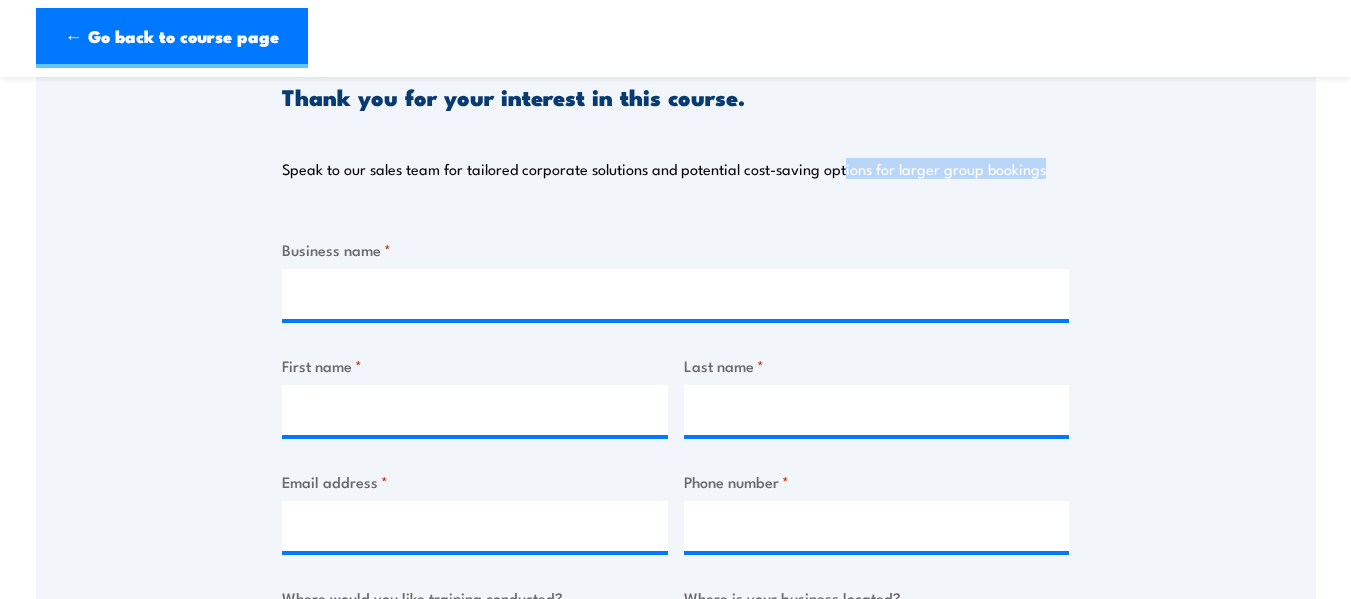 scroll, scrollTop: 266, scrollLeft: 0, axis: vertical 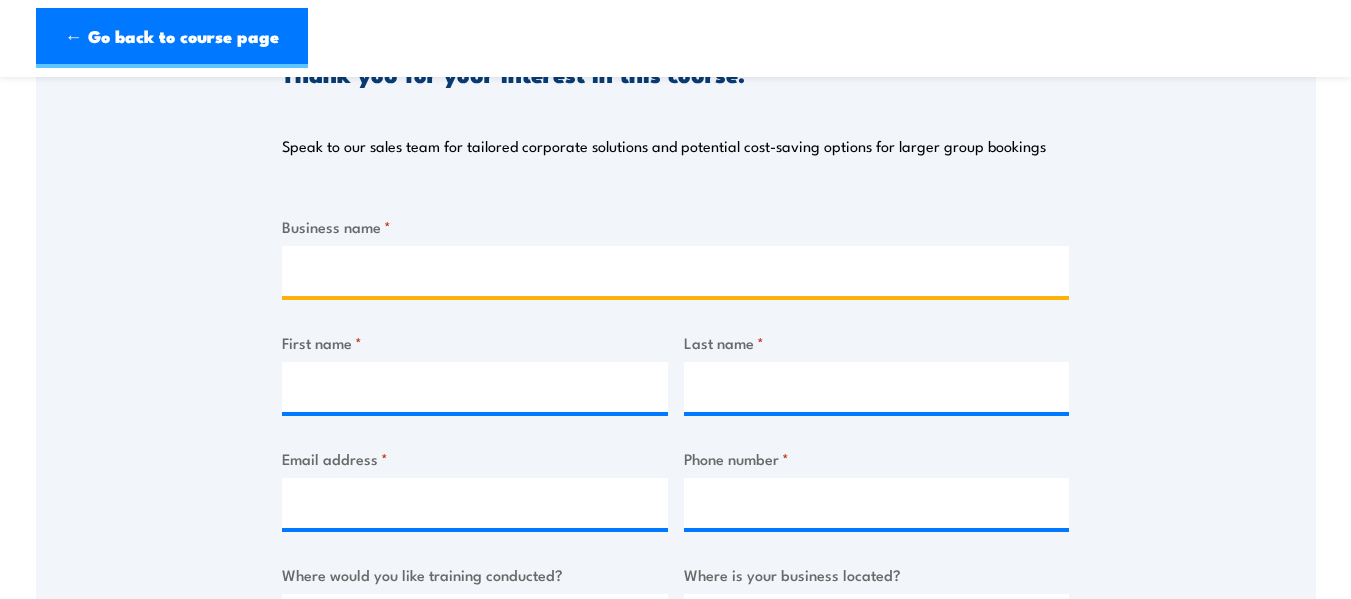 click on "Business name *" at bounding box center (675, 271) 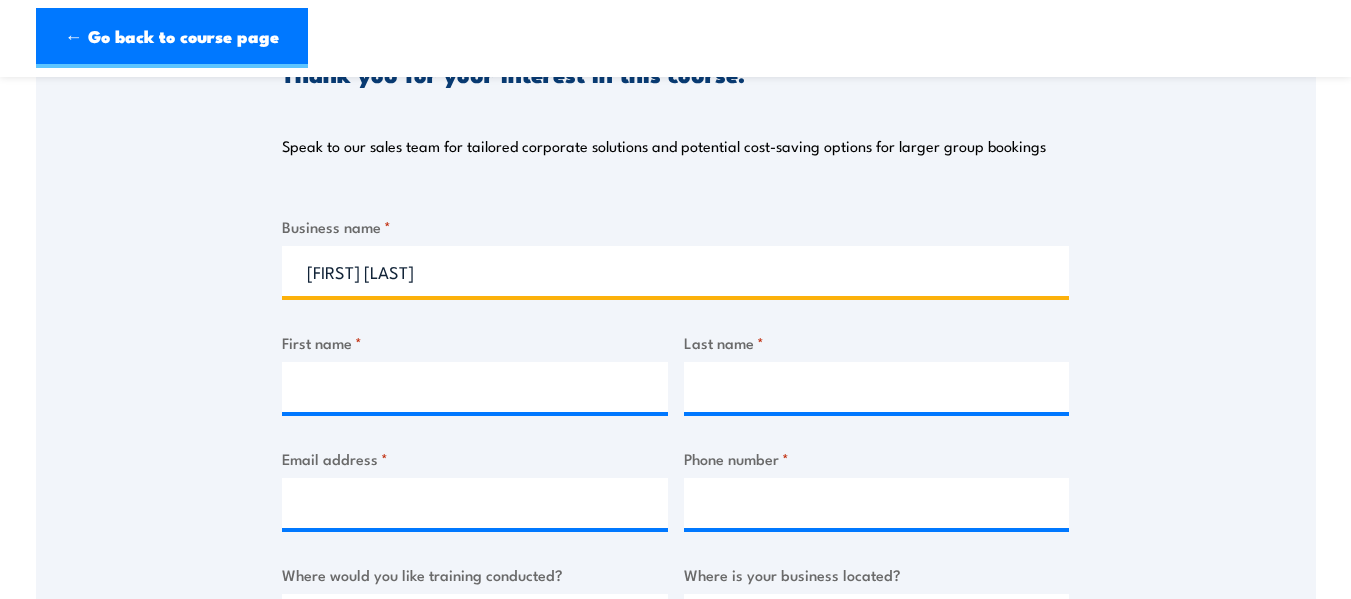 type on "[FIRST] [LAST]" 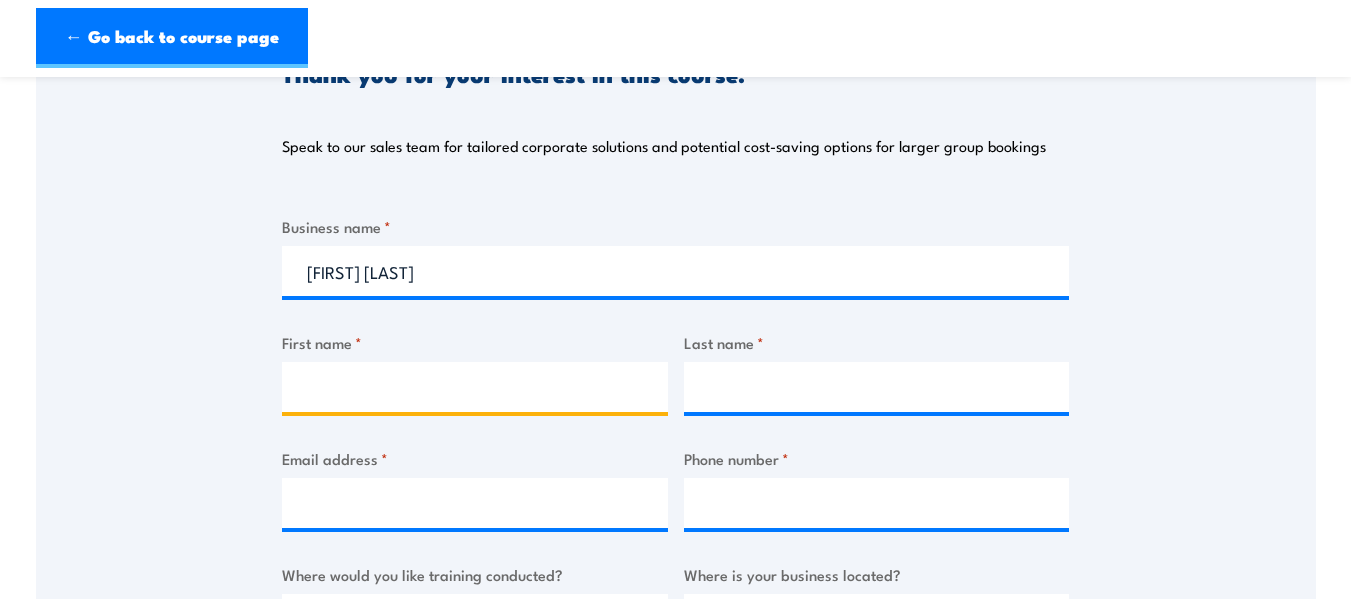 click on "First name *" at bounding box center [475, 387] 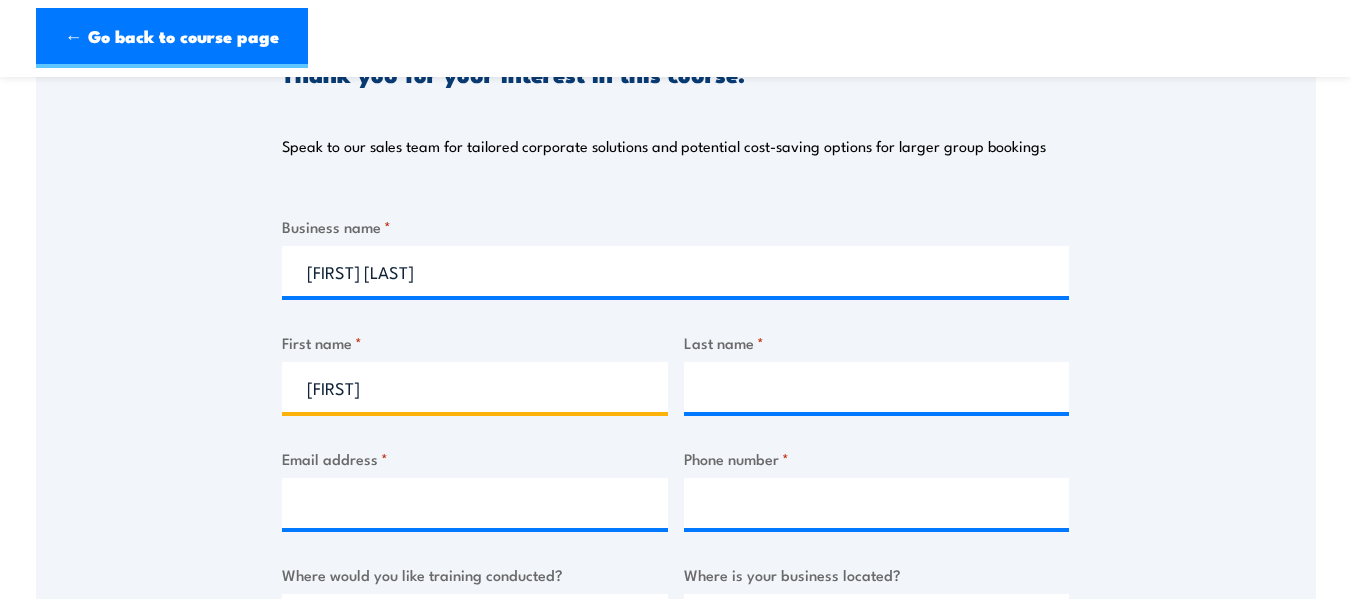 type on "[FIRST]" 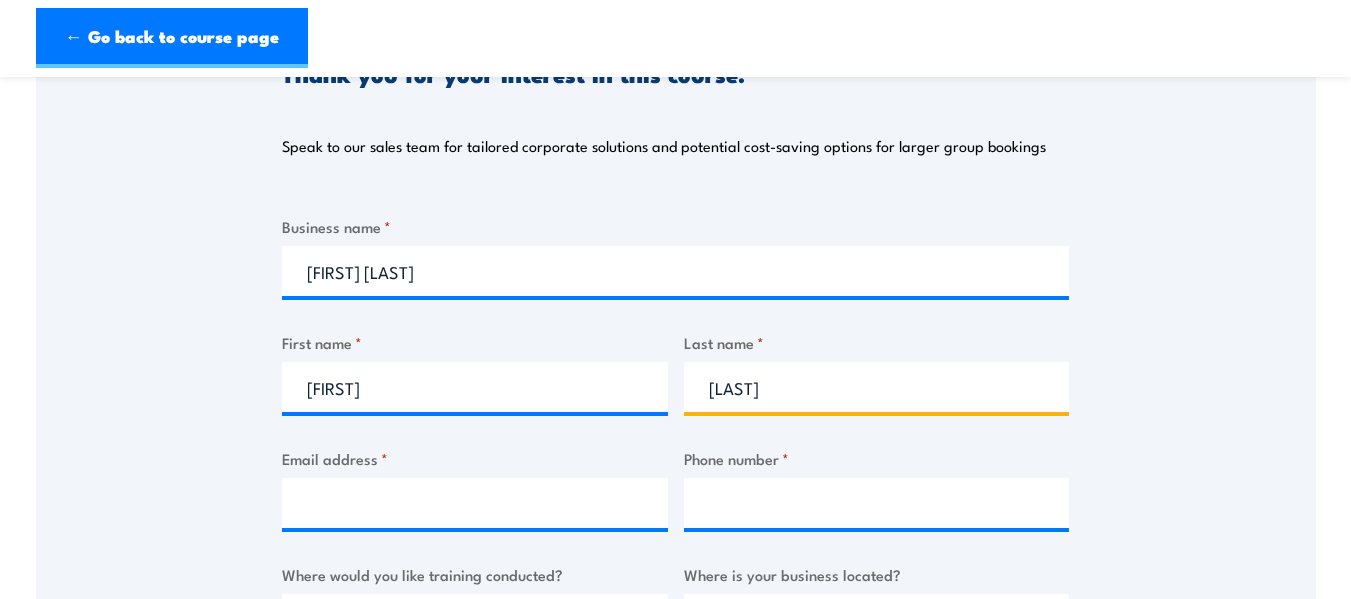 type on "[LAST]" 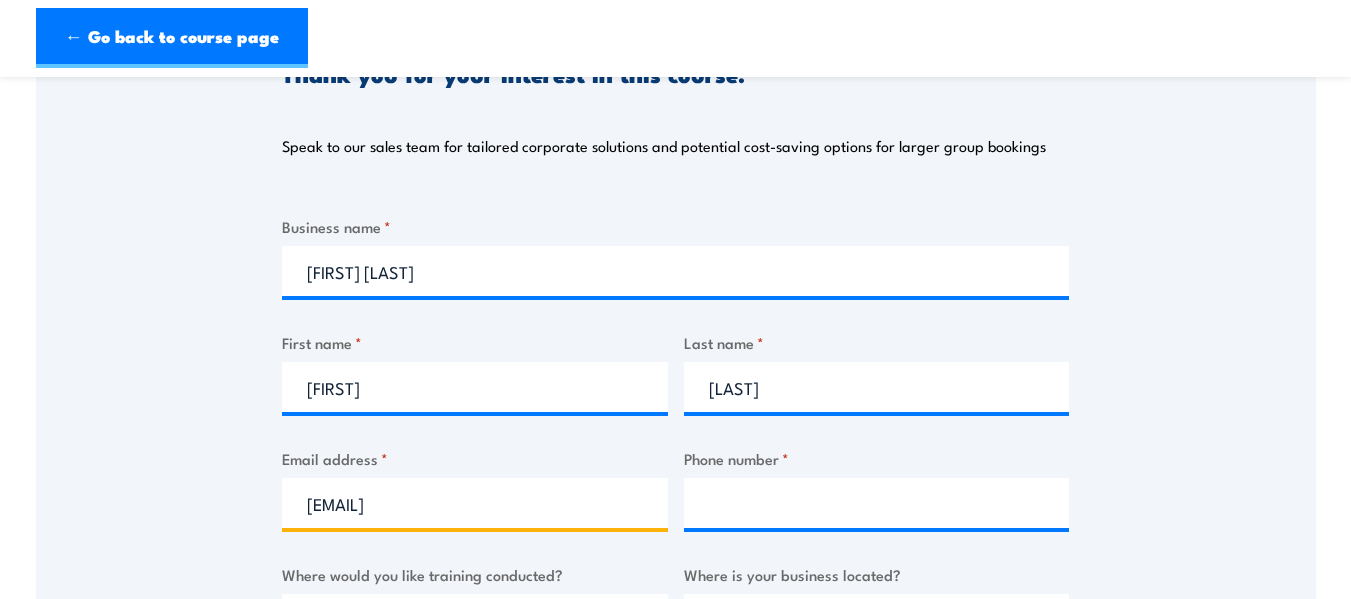type on "[EMAIL]" 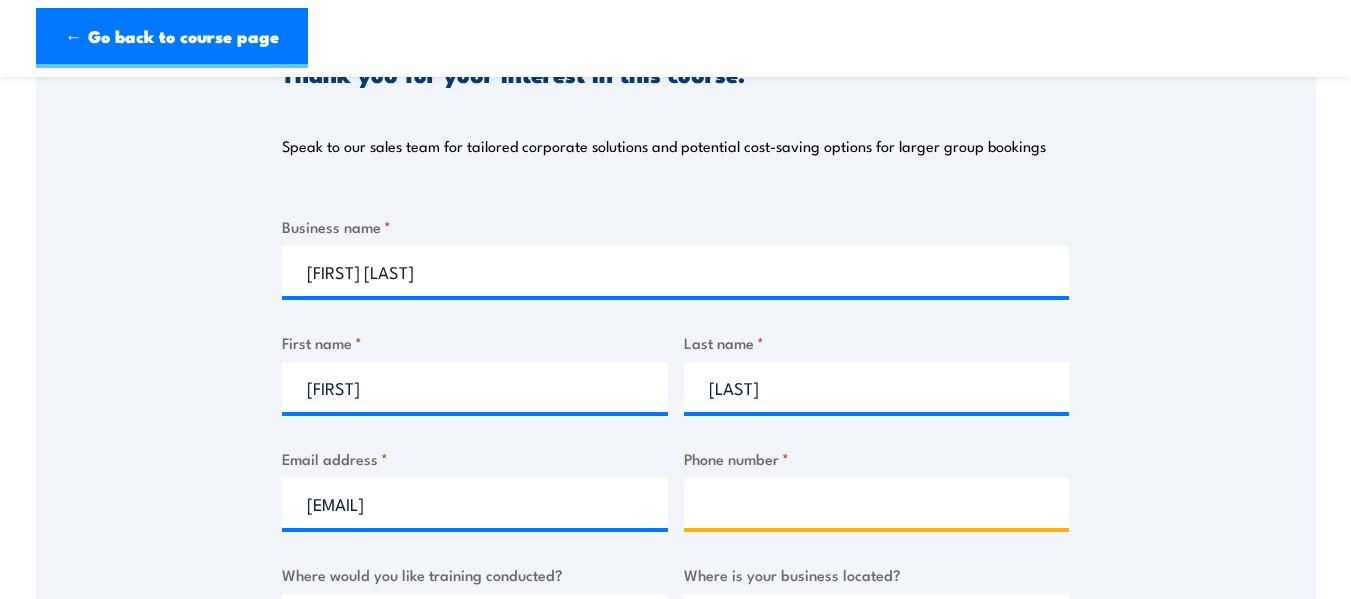 click on "Phone number *" at bounding box center [877, 503] 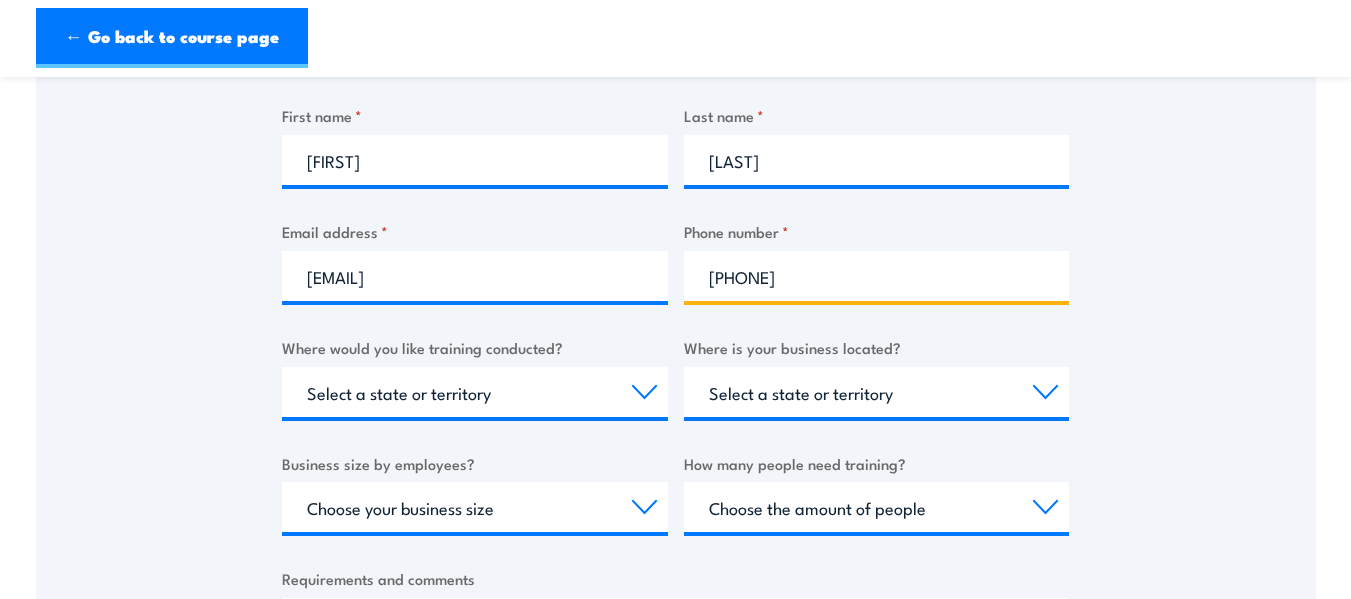 scroll, scrollTop: 509, scrollLeft: 0, axis: vertical 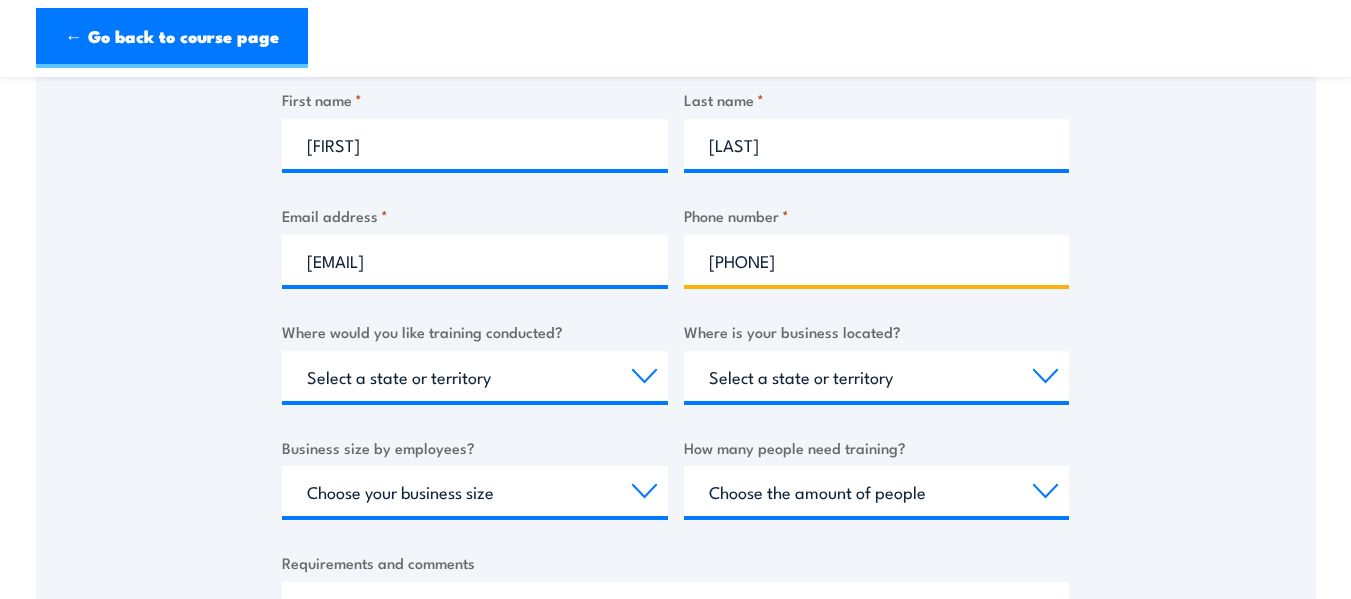 type on "[PHONE]" 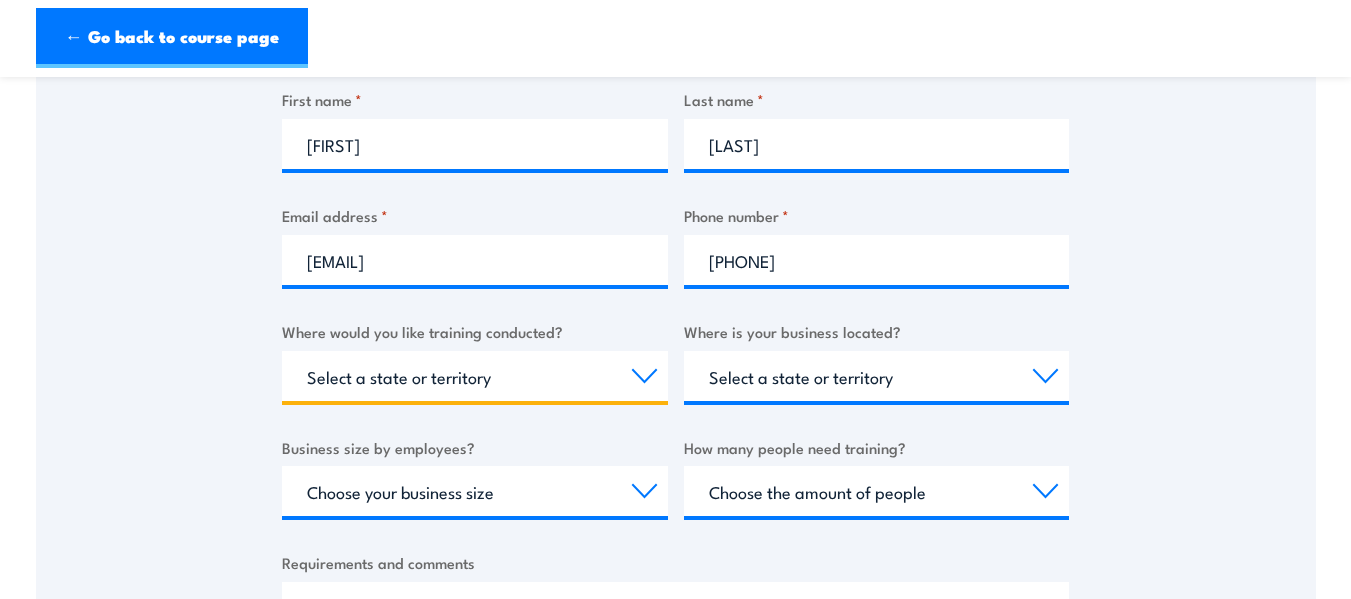 click on "Select a state or territory Nationally - multiple locations QLD NSW VIC SA ACT WA TAS NT" at bounding box center (475, 376) 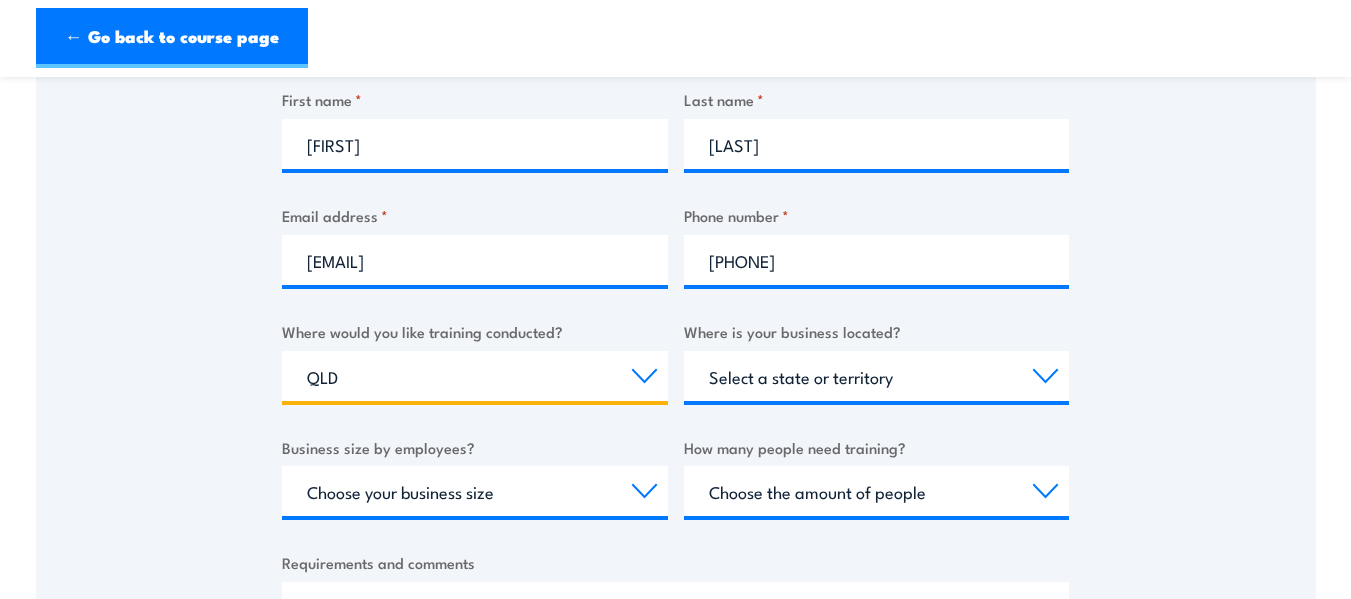 click on "Select a state or territory Nationally - multiple locations QLD NSW VIC SA ACT WA TAS NT" at bounding box center (475, 376) 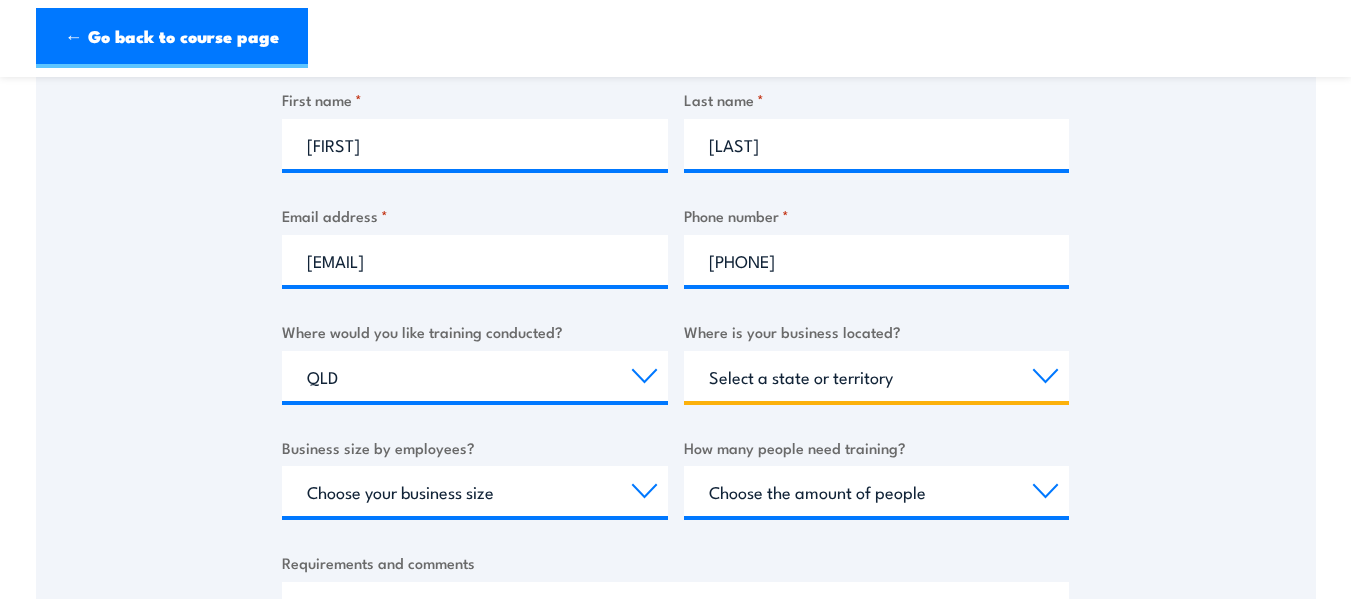 click on "Select a state or territory QLD NSW VIC SA ACT WA TAS NT" at bounding box center [877, 376] 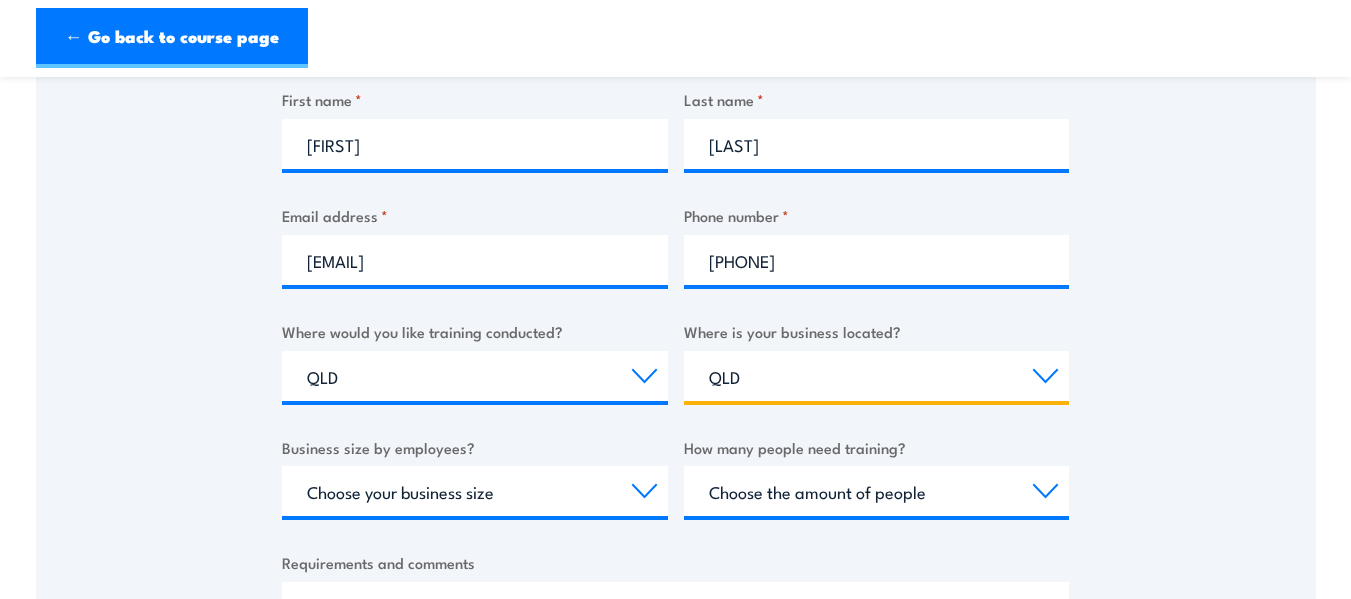 click on "Select a state or territory QLD NSW VIC SA ACT WA TAS NT" at bounding box center [877, 376] 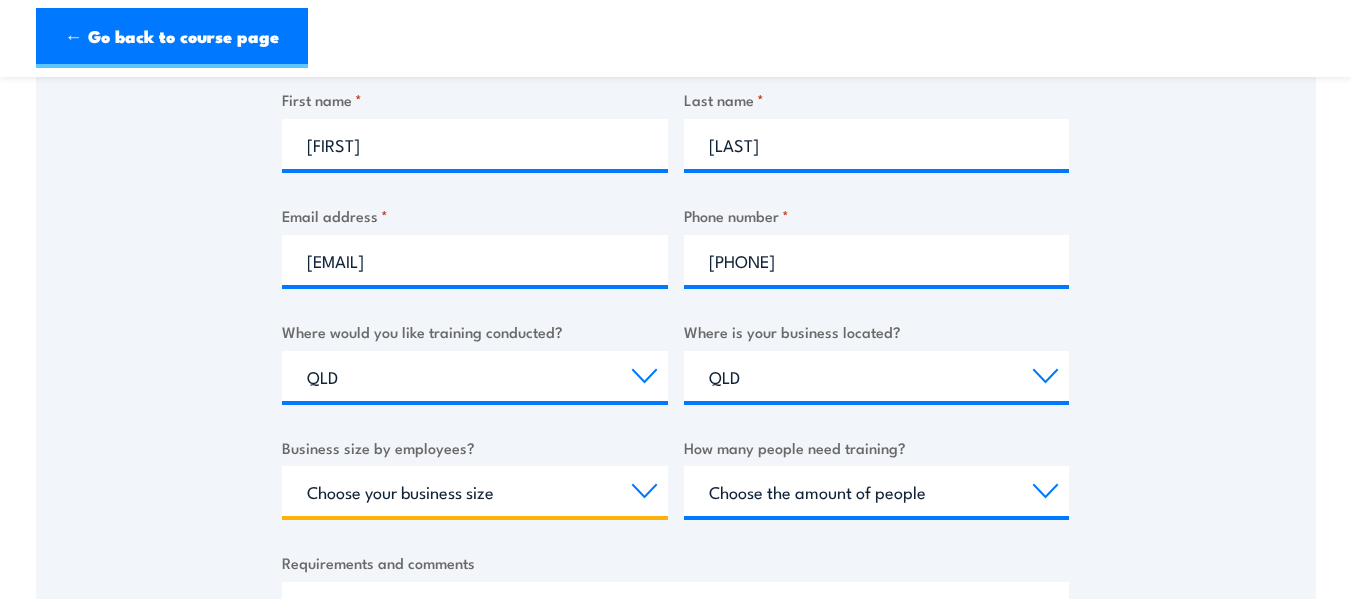 click on "Choose your business size 1 to 19 20 to 199 200+" at bounding box center [475, 491] 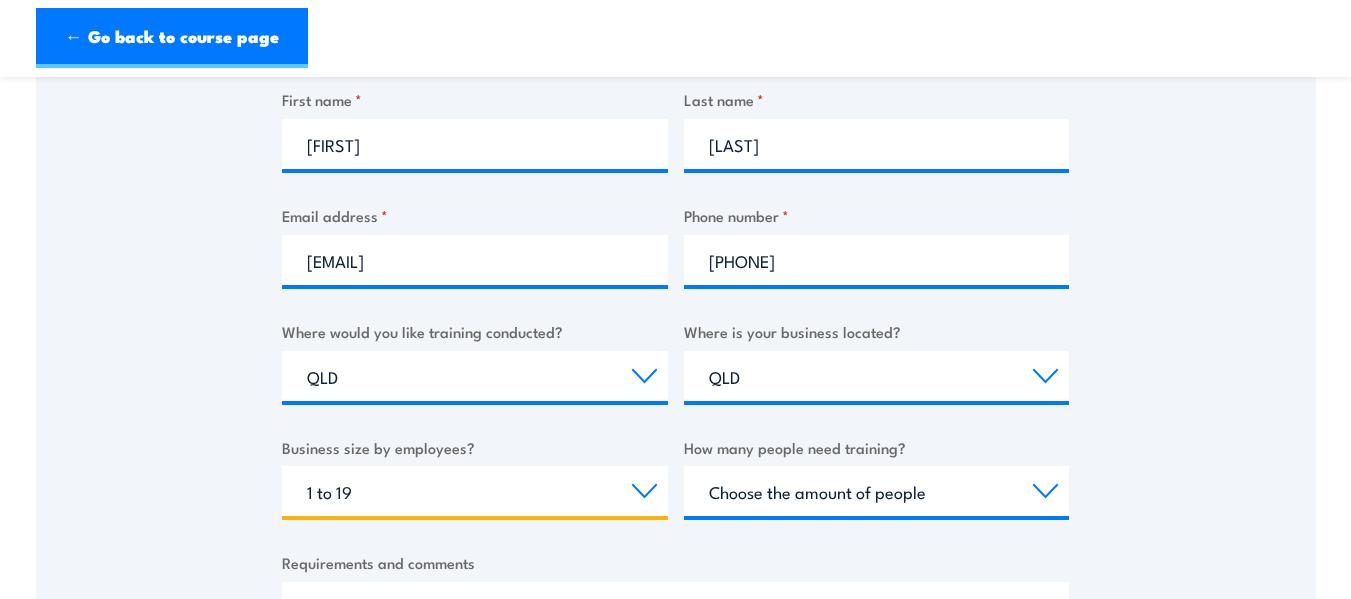 click on "Choose your business size 1 to 19 20 to 199 200+" at bounding box center [475, 491] 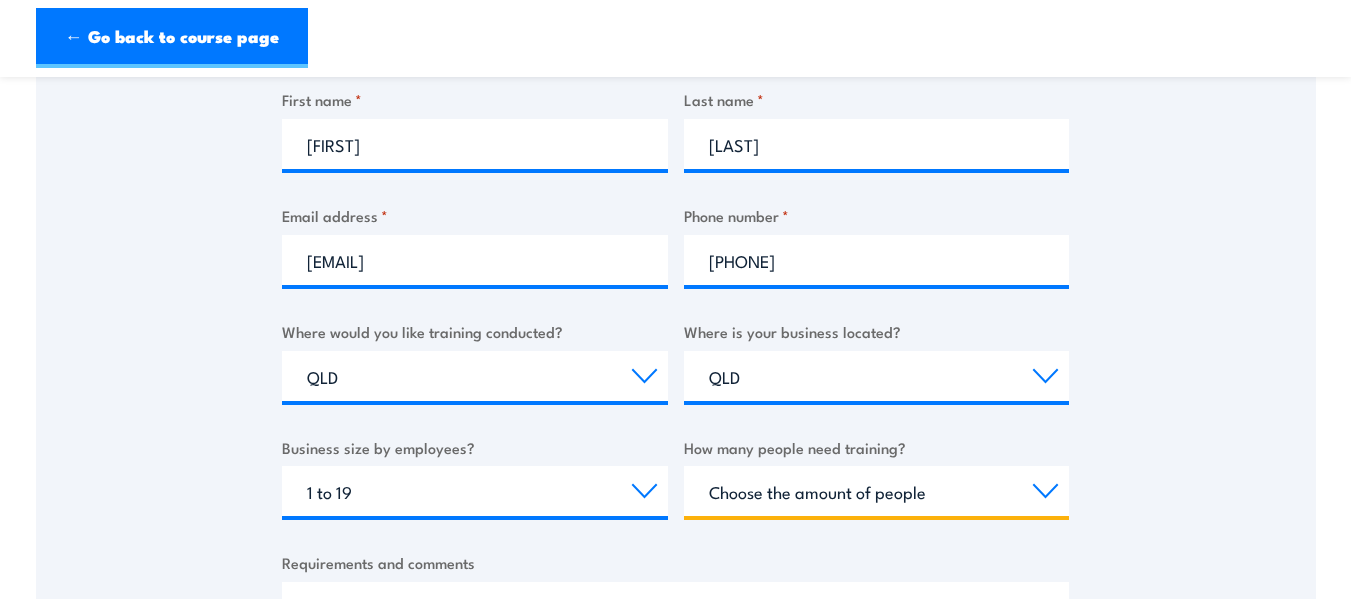 click on "Choose the amount of people 1 to 4 5 to 19 20+" at bounding box center (877, 491) 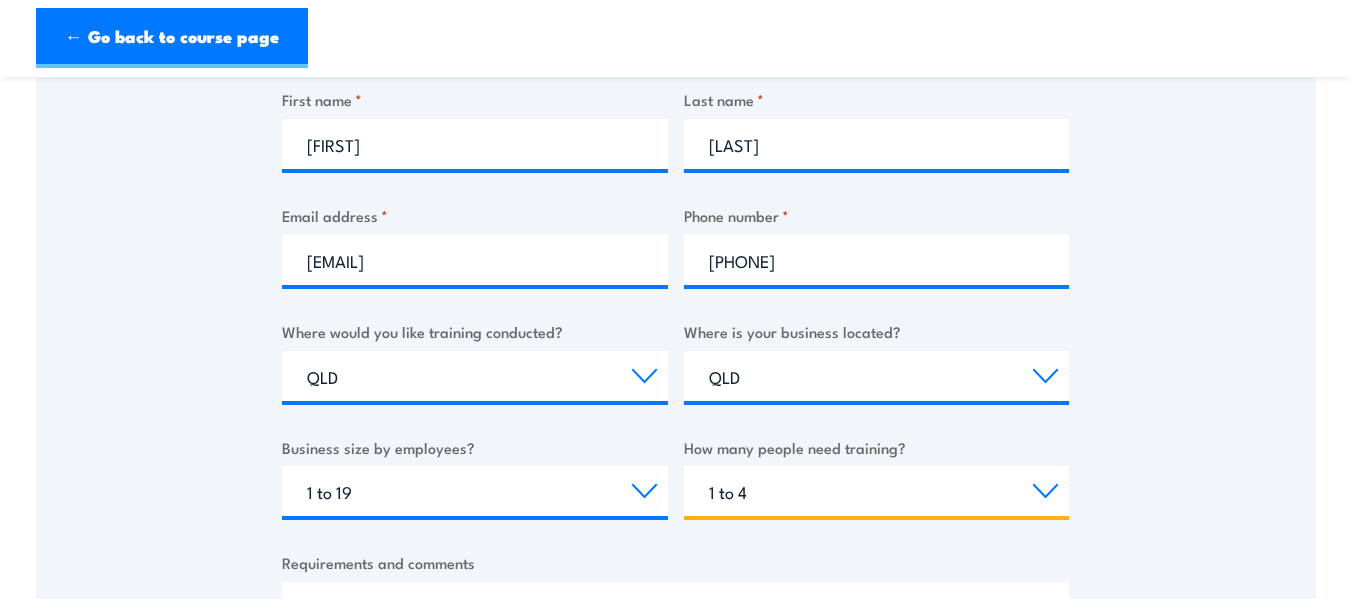 click on "Choose the amount of people 1 to 4 5 to 19 20+" at bounding box center (877, 491) 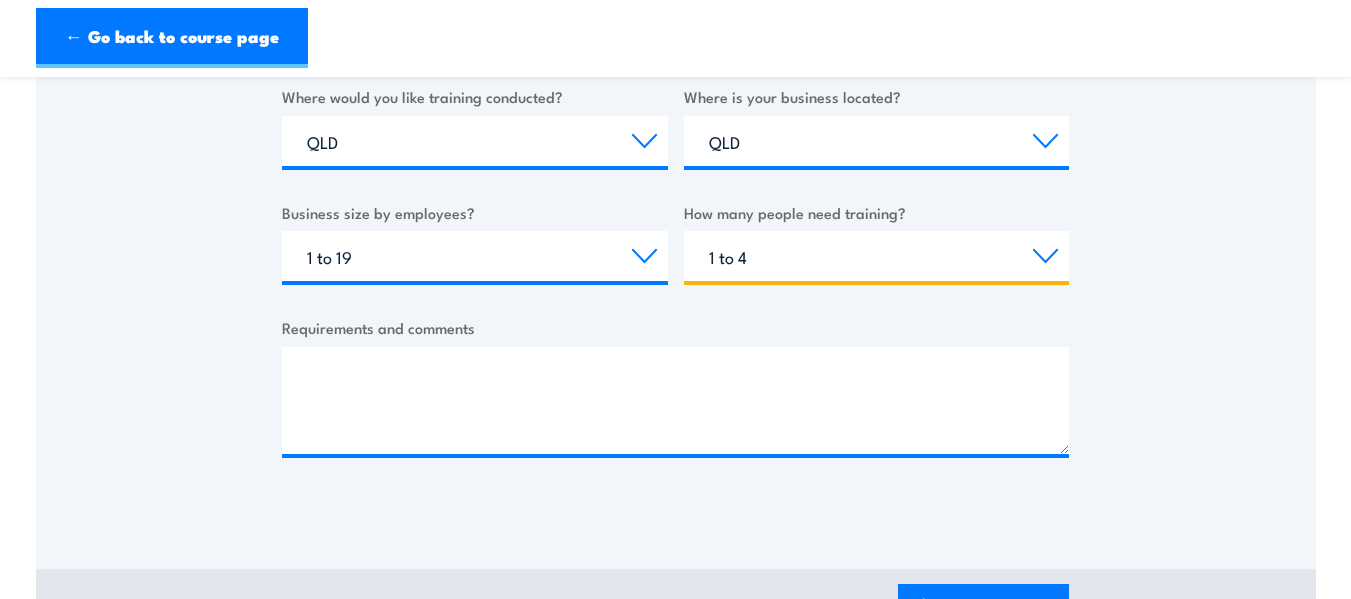 scroll, scrollTop: 763, scrollLeft: 0, axis: vertical 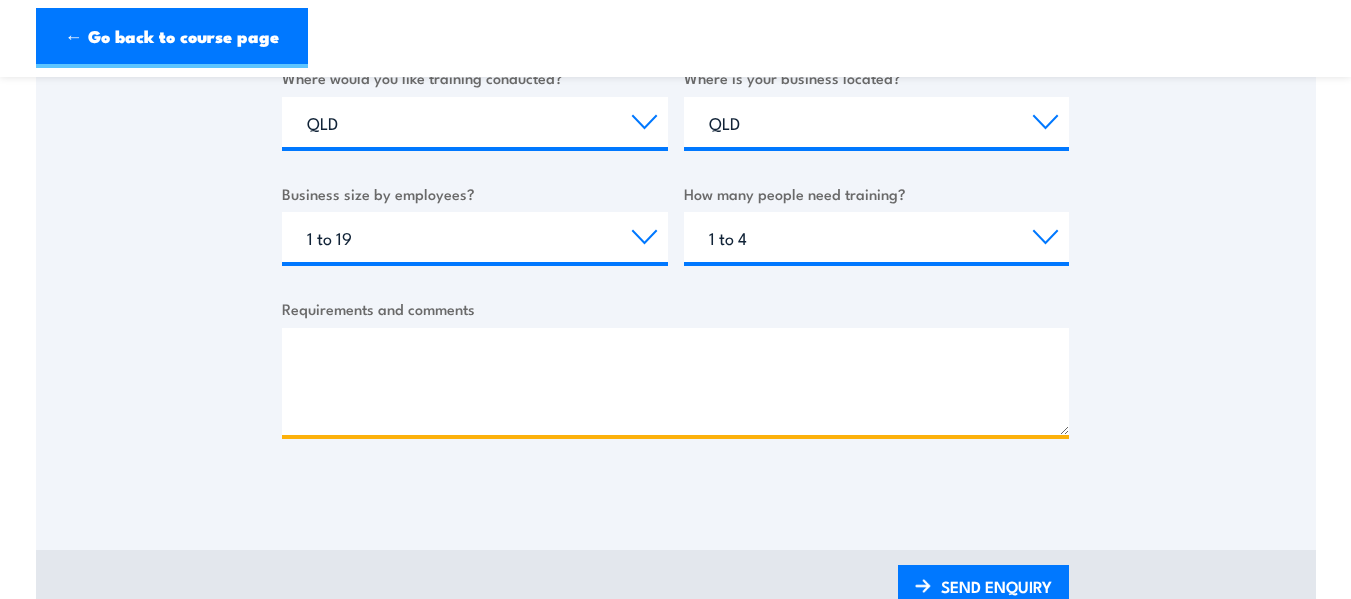 click on "Requirements and comments" at bounding box center (675, 381) 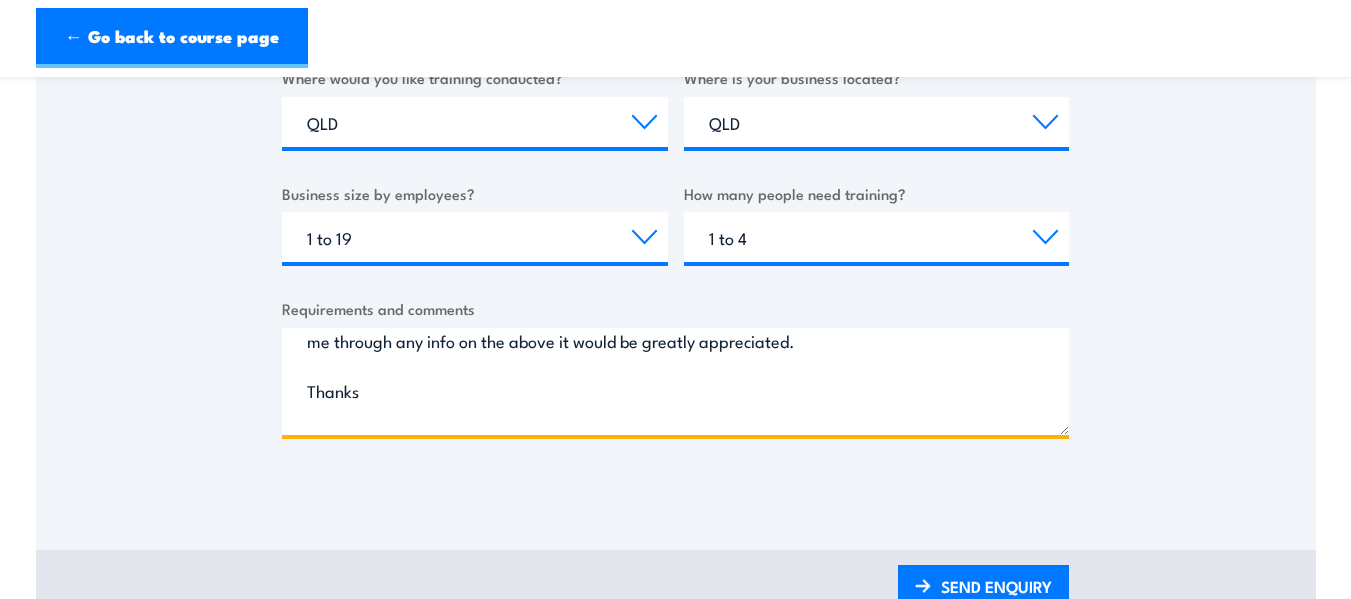 scroll, scrollTop: 213, scrollLeft: 0, axis: vertical 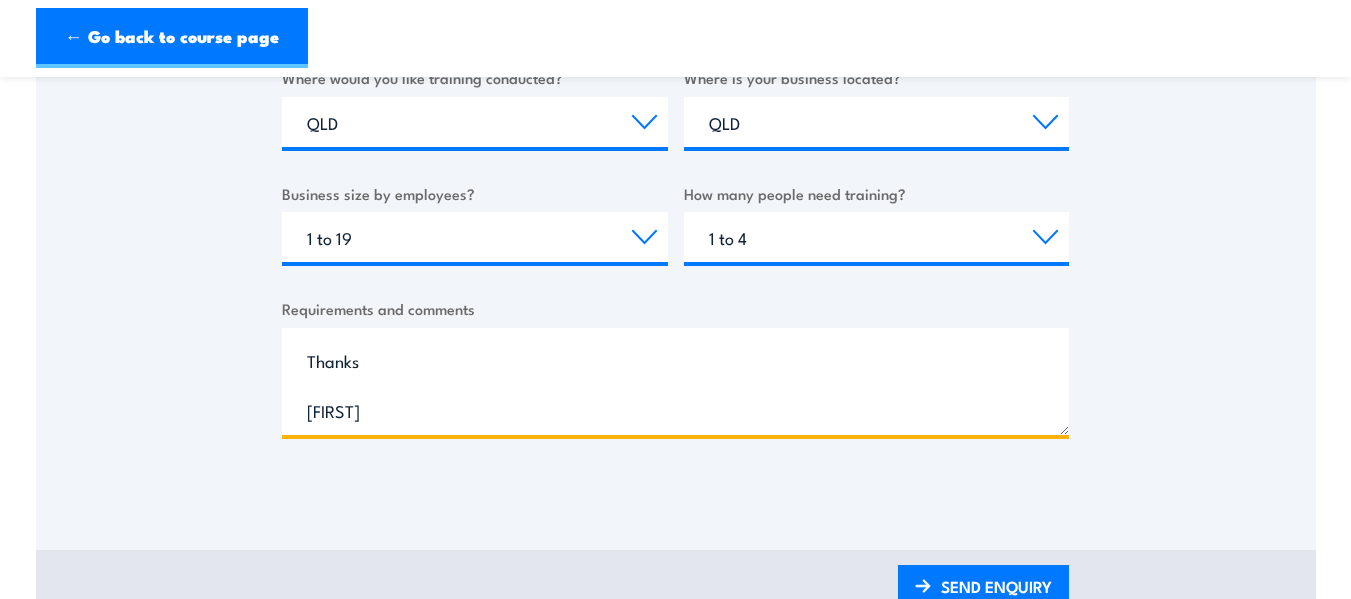 drag, startPoint x: 785, startPoint y: 401, endPoint x: 1154, endPoint y: 523, distance: 388.64508 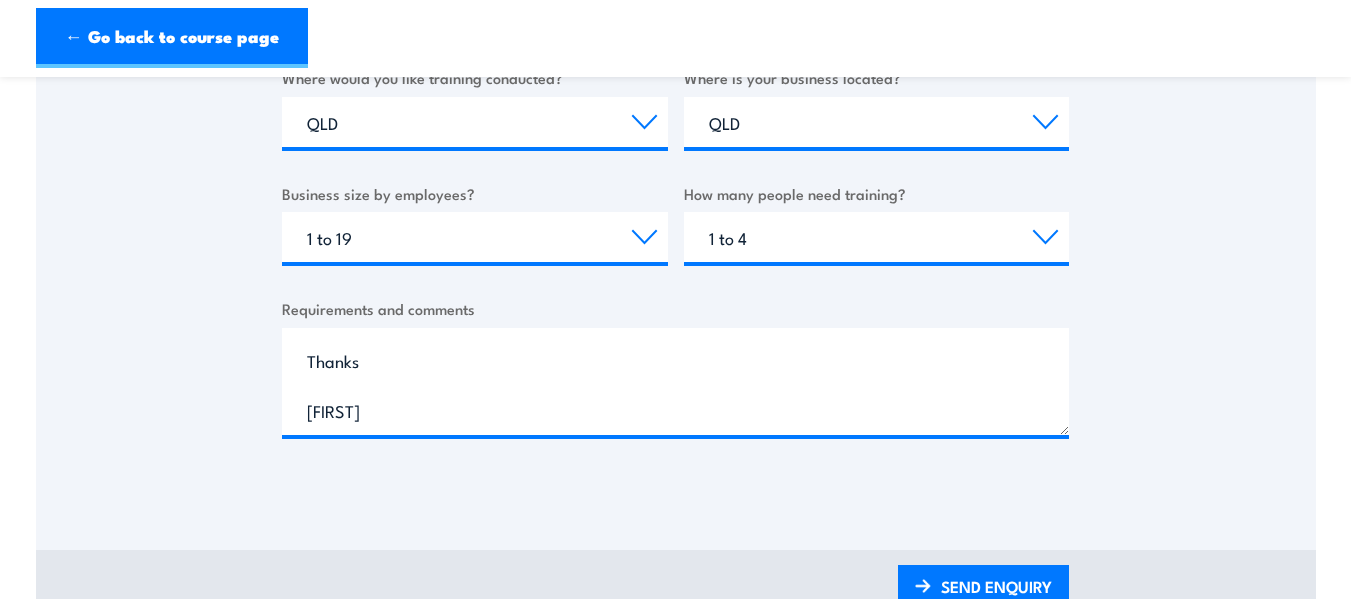 click on "Thank you for your interest in this course.
Speak to our sales team for tailored corporate solutions and potential cost-saving options for larger group bookings
Business name * barry smylie First name * barry Last name * smylie Email address *
barry.smylie@hotmail.com
Phone number * 0400768577 Where would you like training conducted? Select a state or territory Nationally - multiple locations QLD NSW VIC SA ACT WA TAS NT Where is your business located? Select a state or territory QLD NSW VIC SA ACT WA TAS NT Business size by employees? Choose your business size 1 to 19 20 to 199 200+ How many people need training? Choose the amount of people 1 to 4 5 to 19 20+ Requirements and comments" at bounding box center [676, 22] 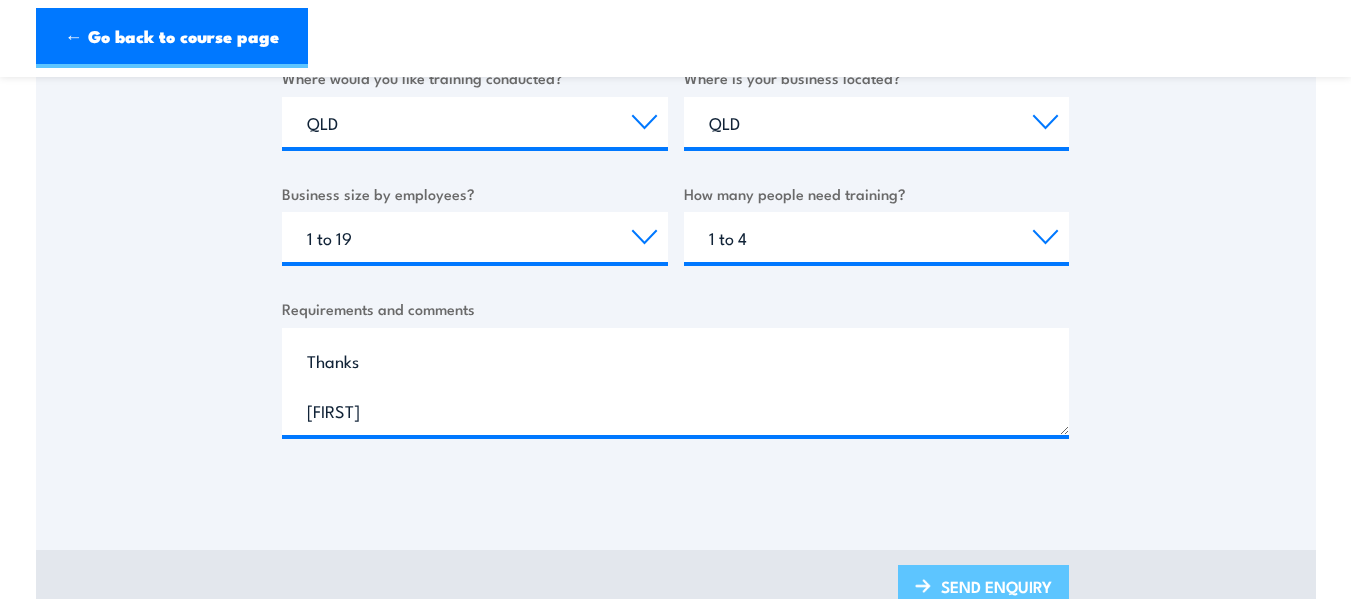 click on "SEND ENQUIRY" at bounding box center (983, 588) 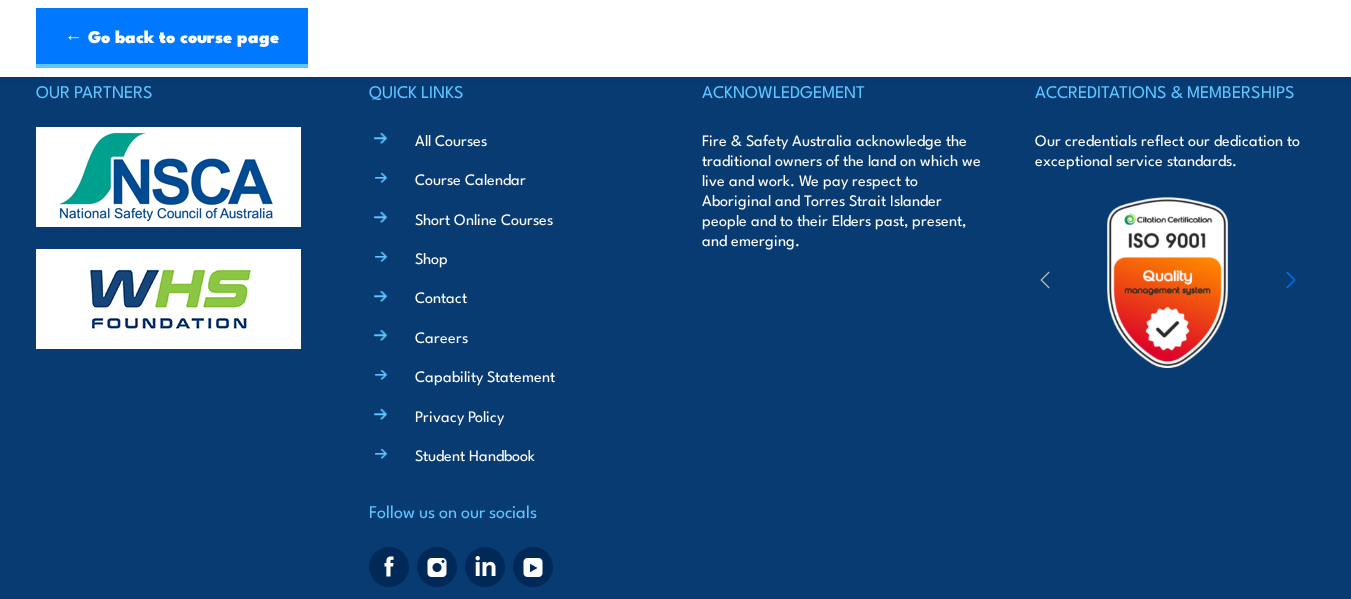 scroll, scrollTop: 0, scrollLeft: 0, axis: both 